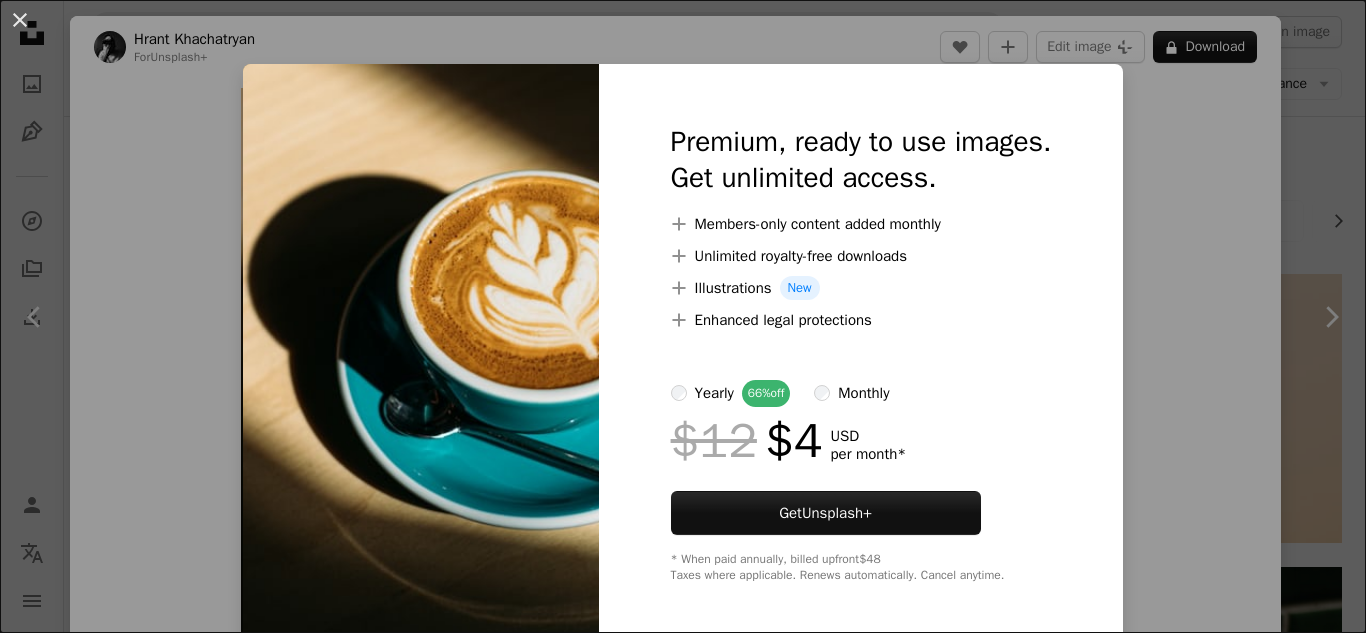 scroll, scrollTop: 1546, scrollLeft: 0, axis: vertical 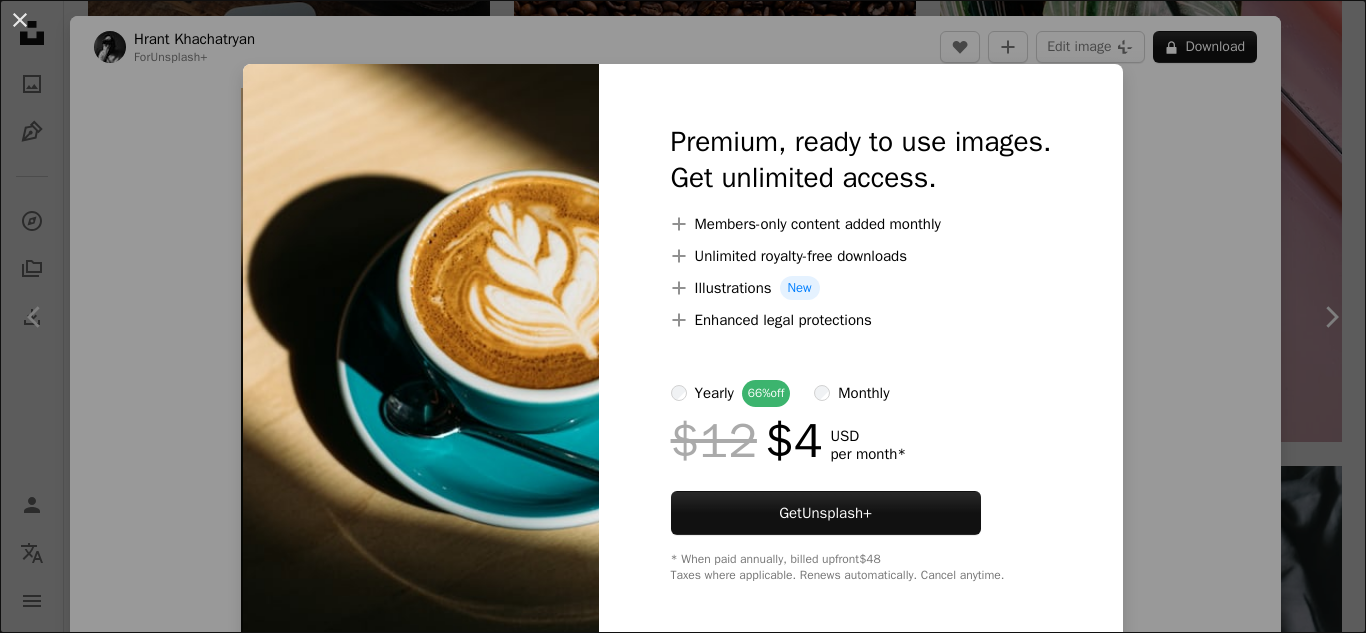 click on "An X shape Premium, ready to use images. Get unlimited access. A plus sign Members-only content added monthly A plus sign Unlimited royalty-free downloads A plus sign Illustrations  New A plus sign Enhanced legal protections yearly 66%  off monthly $12   $4 USD per month * Get  Unsplash+ * When paid annually, billed upfront  $48 Taxes where applicable. Renews automatically. Cancel anytime." at bounding box center [683, 316] 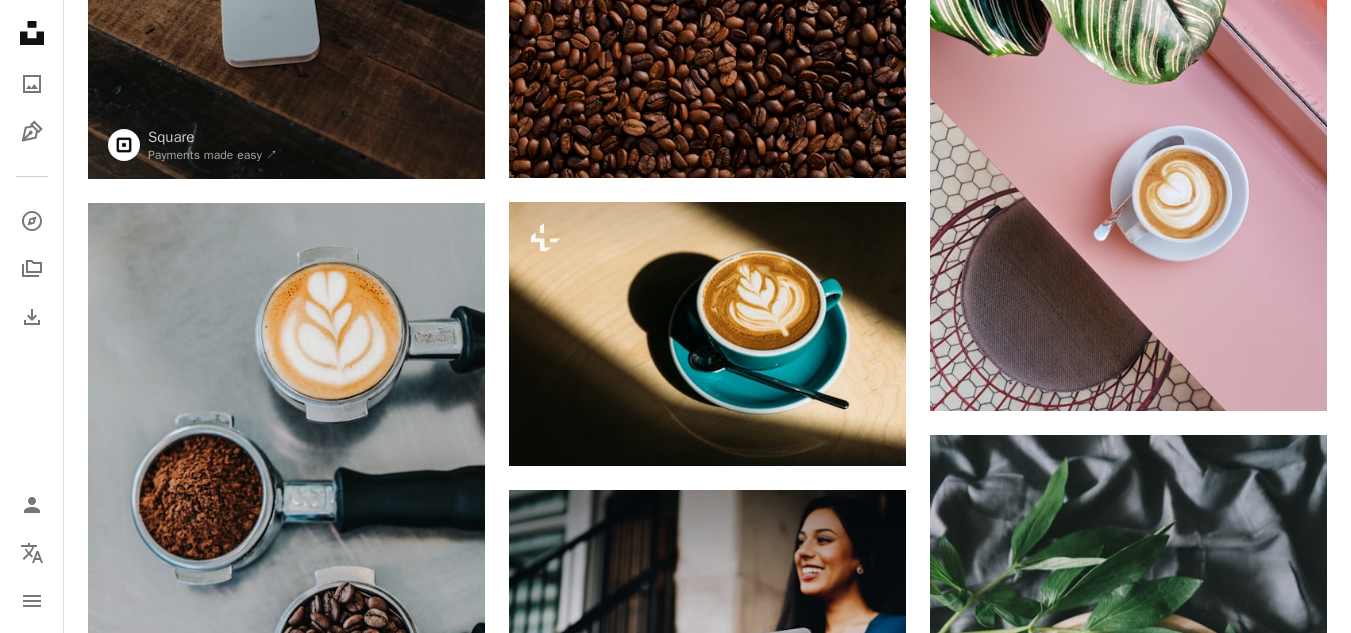 scroll, scrollTop: 1549, scrollLeft: 0, axis: vertical 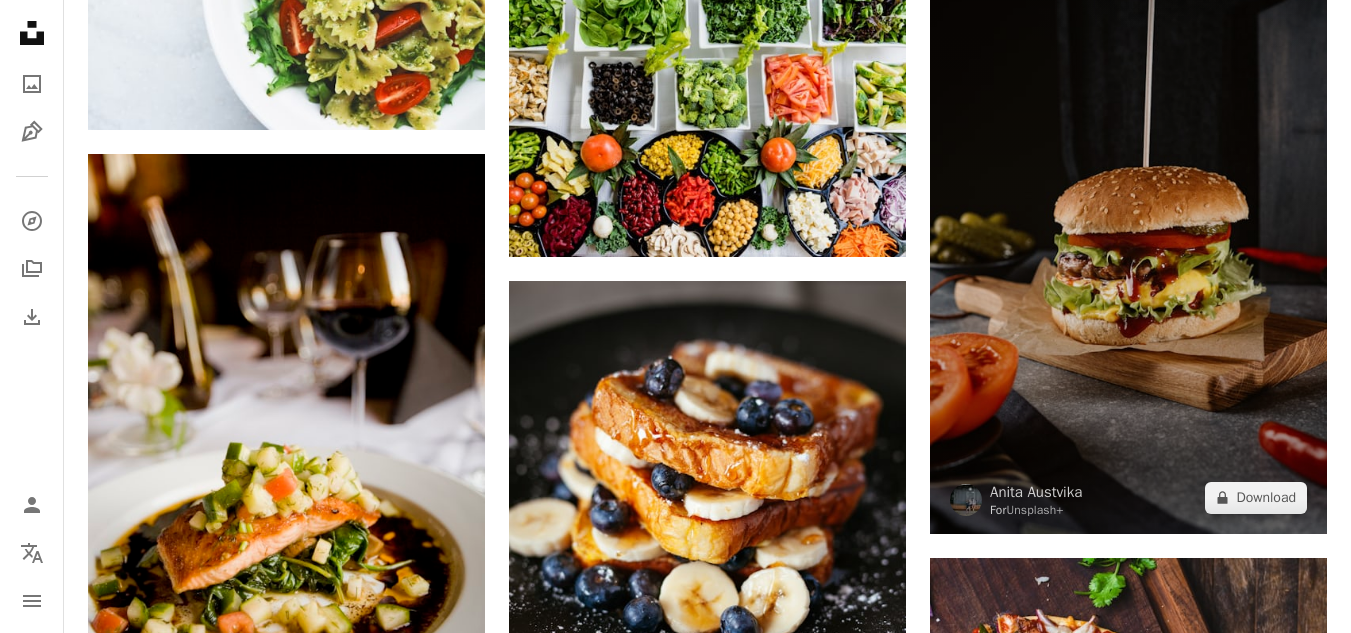 click at bounding box center (1128, 236) 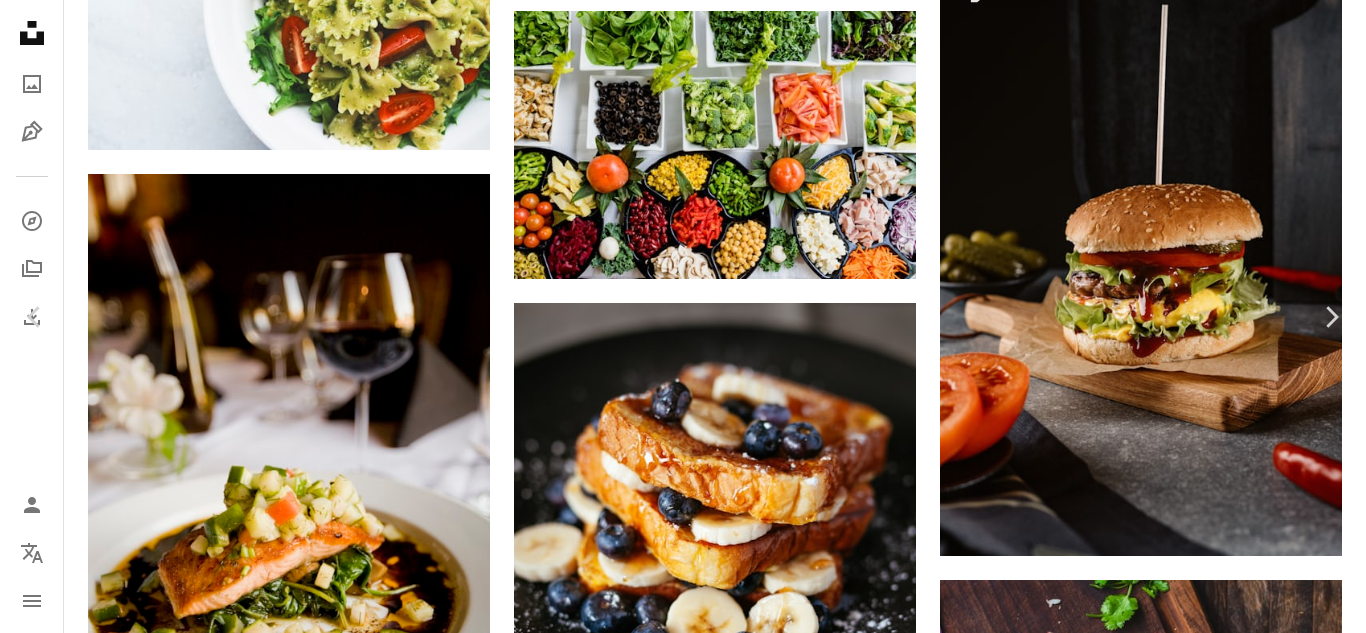 click on "A lock" 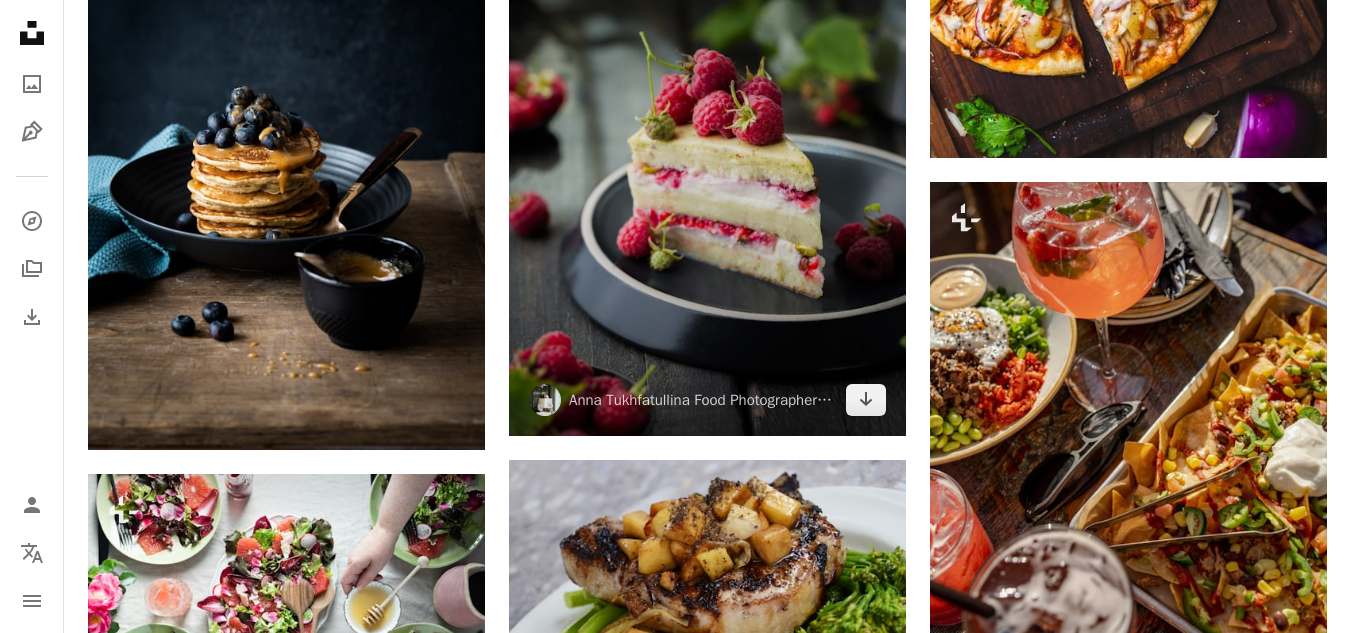 scroll, scrollTop: 2666, scrollLeft: 0, axis: vertical 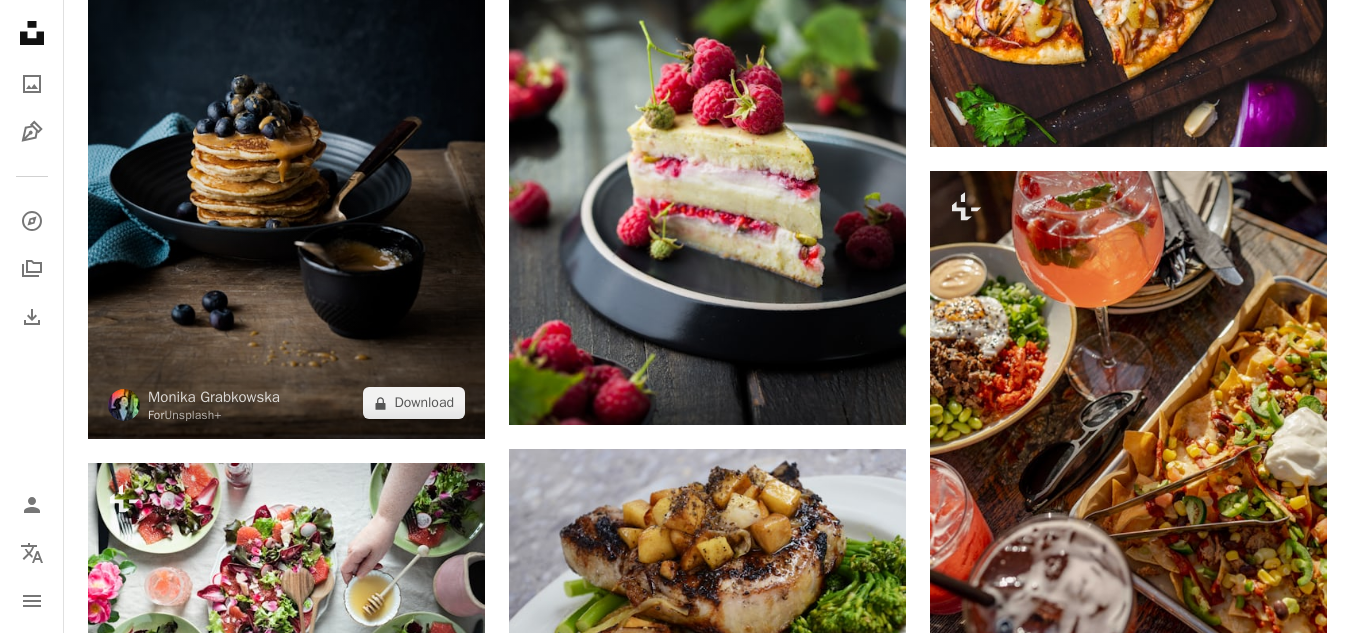 click at bounding box center (286, 162) 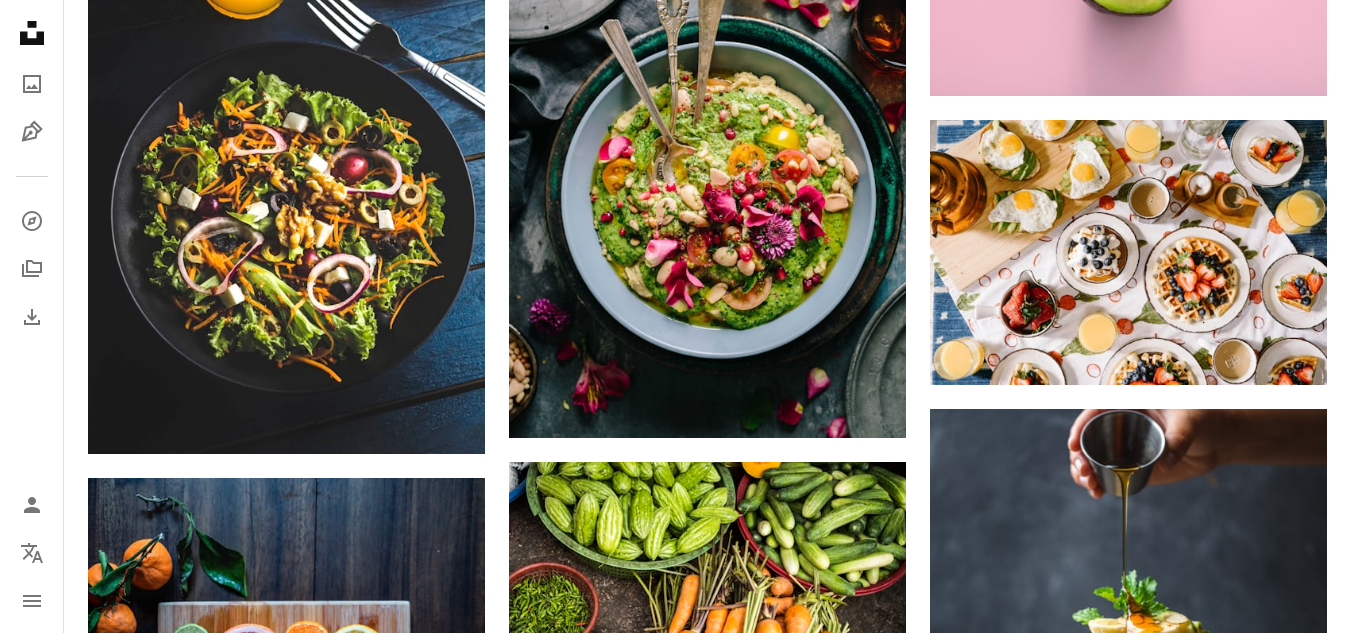 scroll, scrollTop: 3560, scrollLeft: 0, axis: vertical 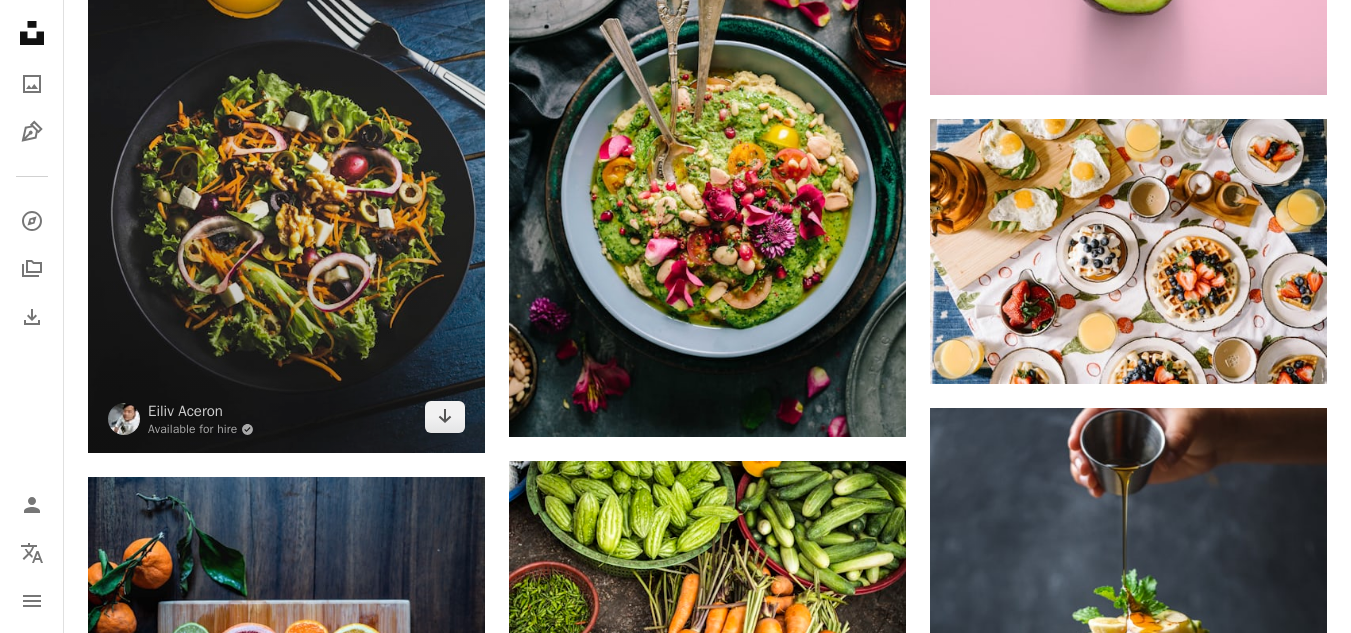 click at bounding box center [286, 156] 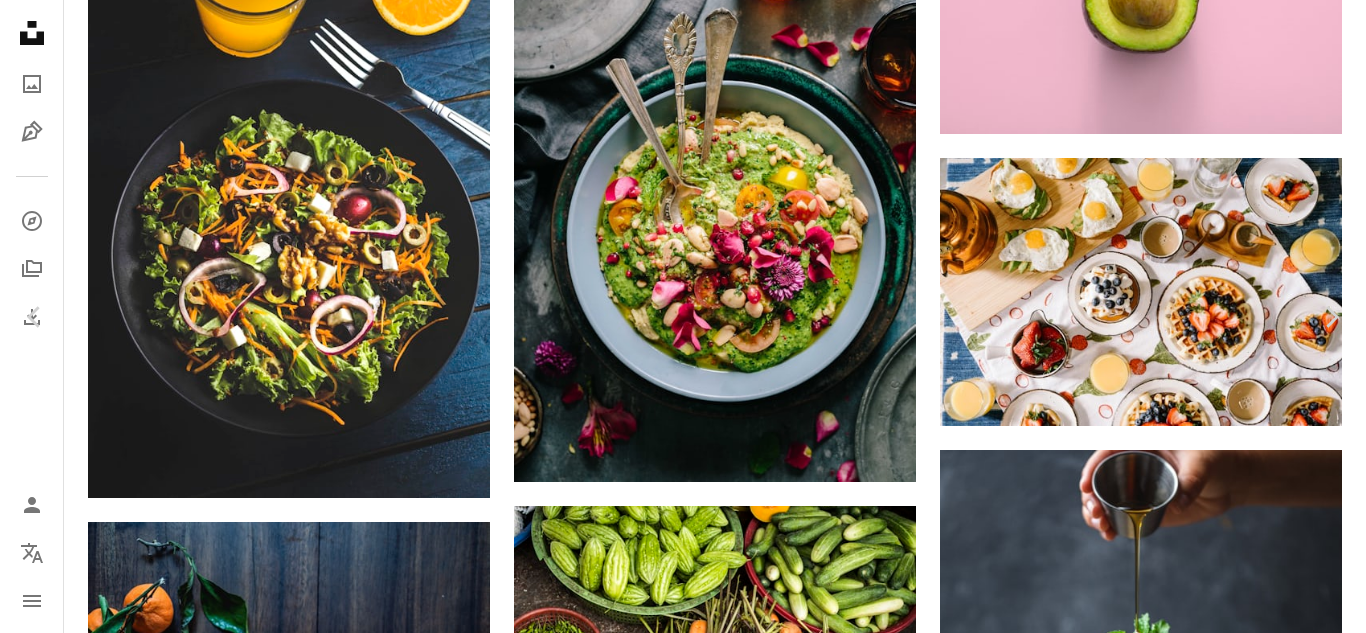 click on "Download free" at bounding box center (1167, 3722) 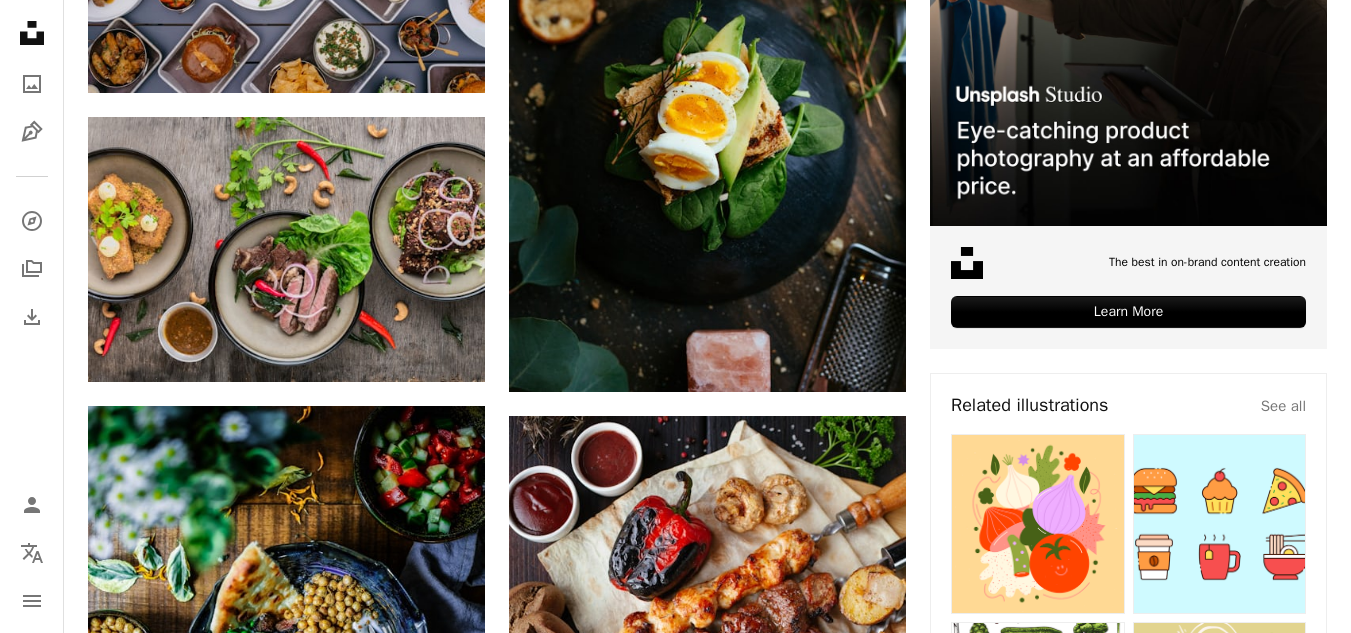 scroll, scrollTop: 0, scrollLeft: 0, axis: both 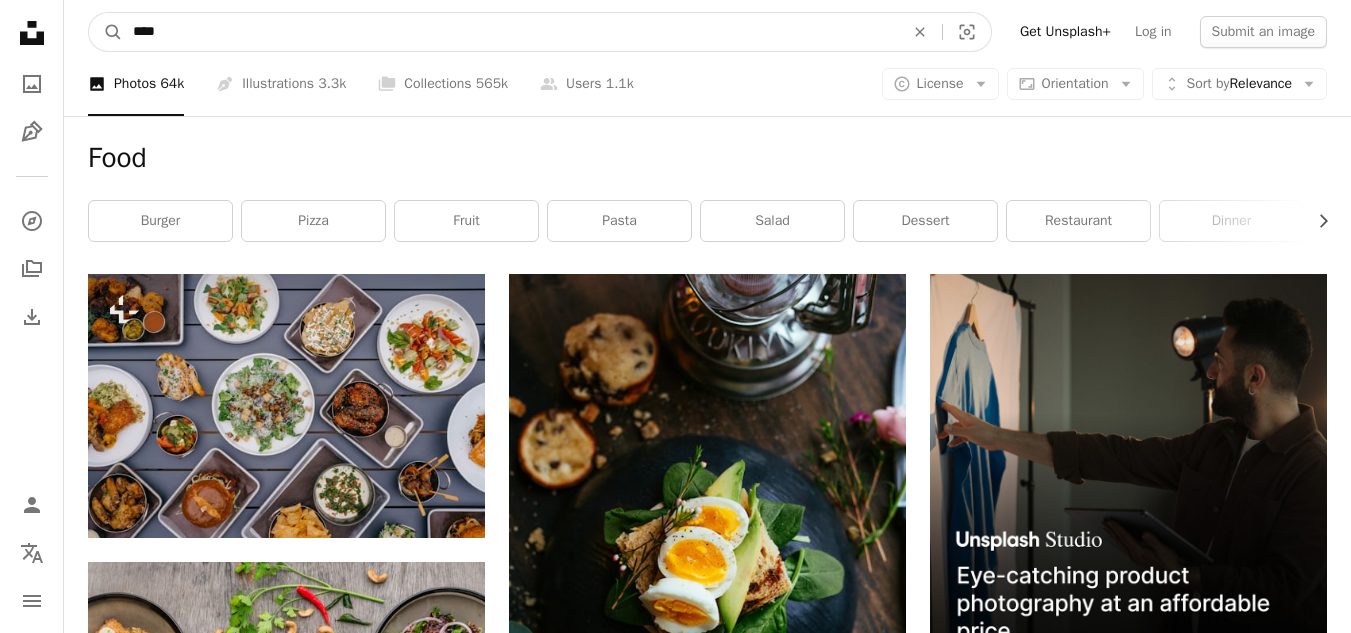 click on "****" at bounding box center (510, 32) 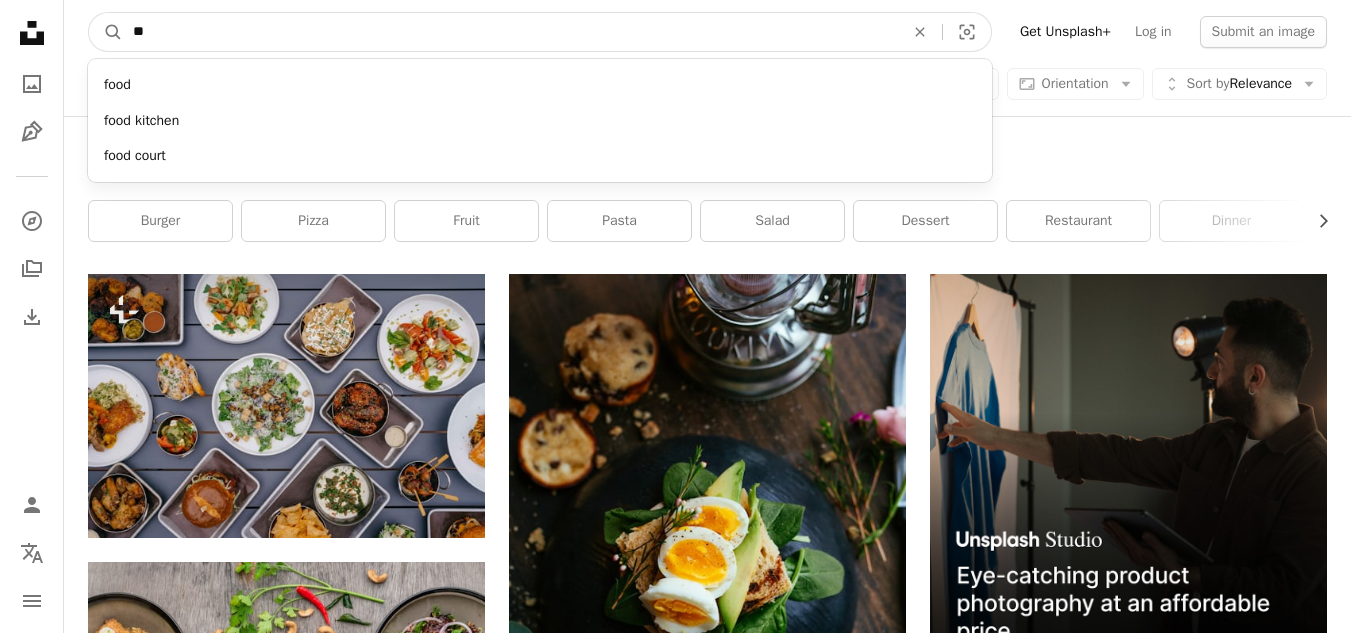 type on "*" 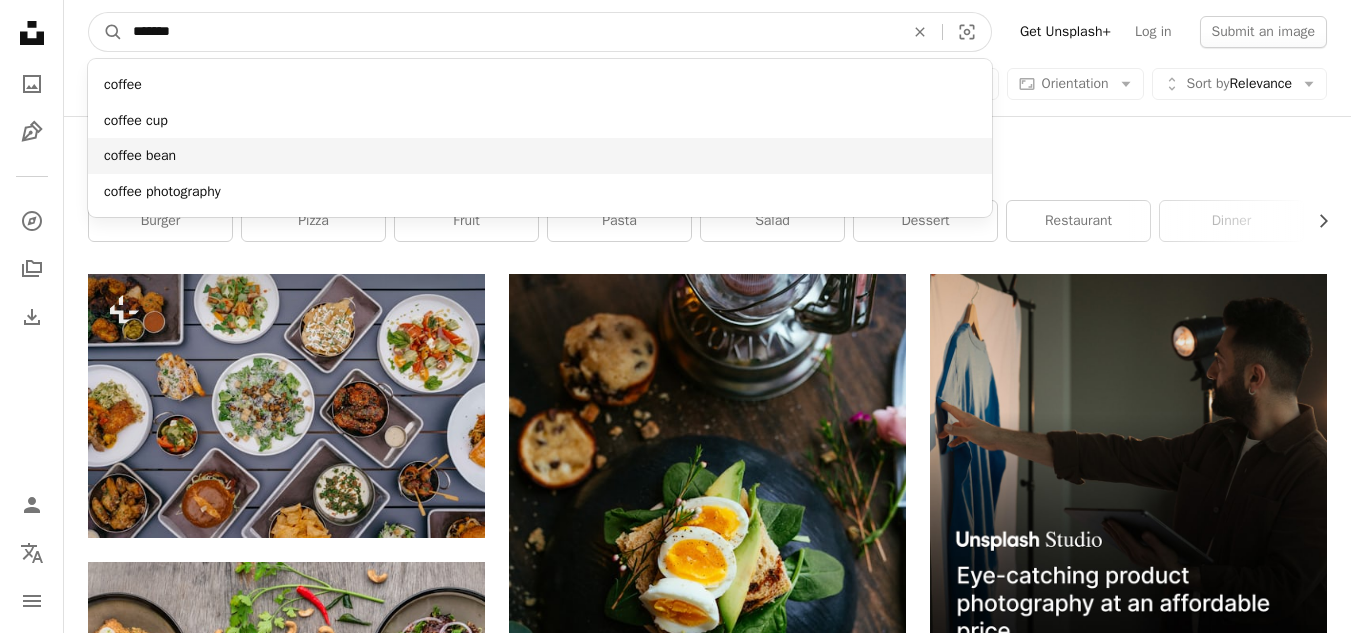 type on "******" 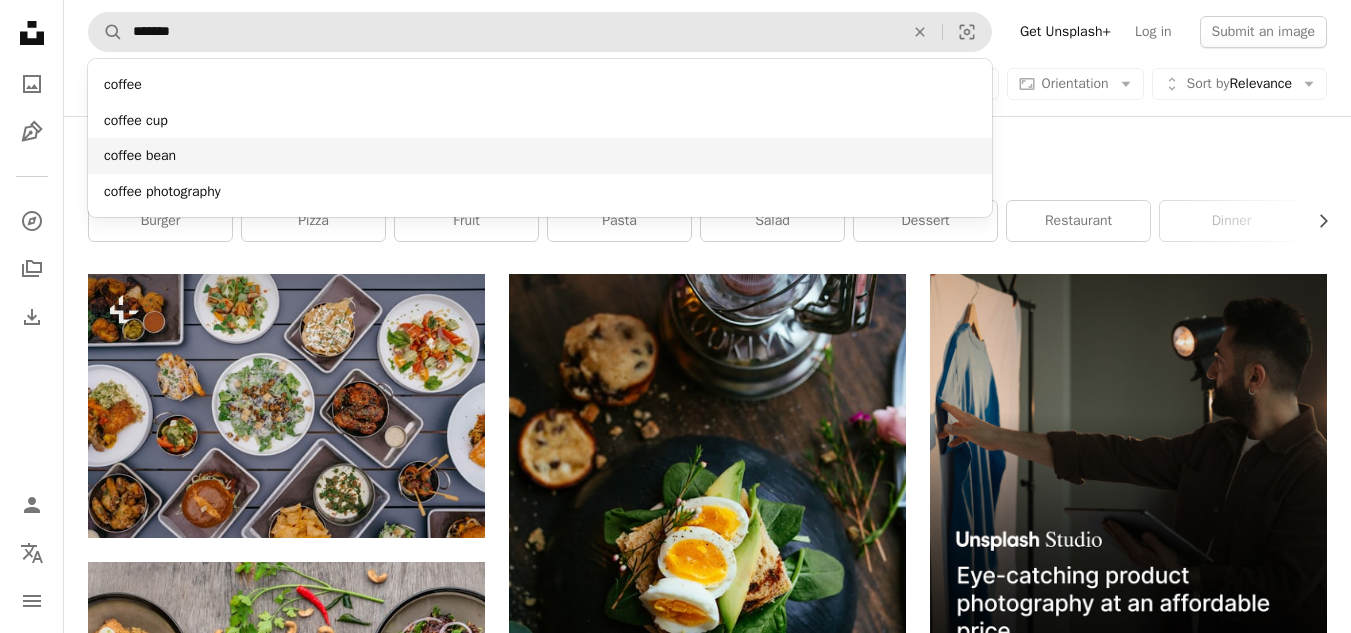 click on "coffee bean" at bounding box center (540, 156) 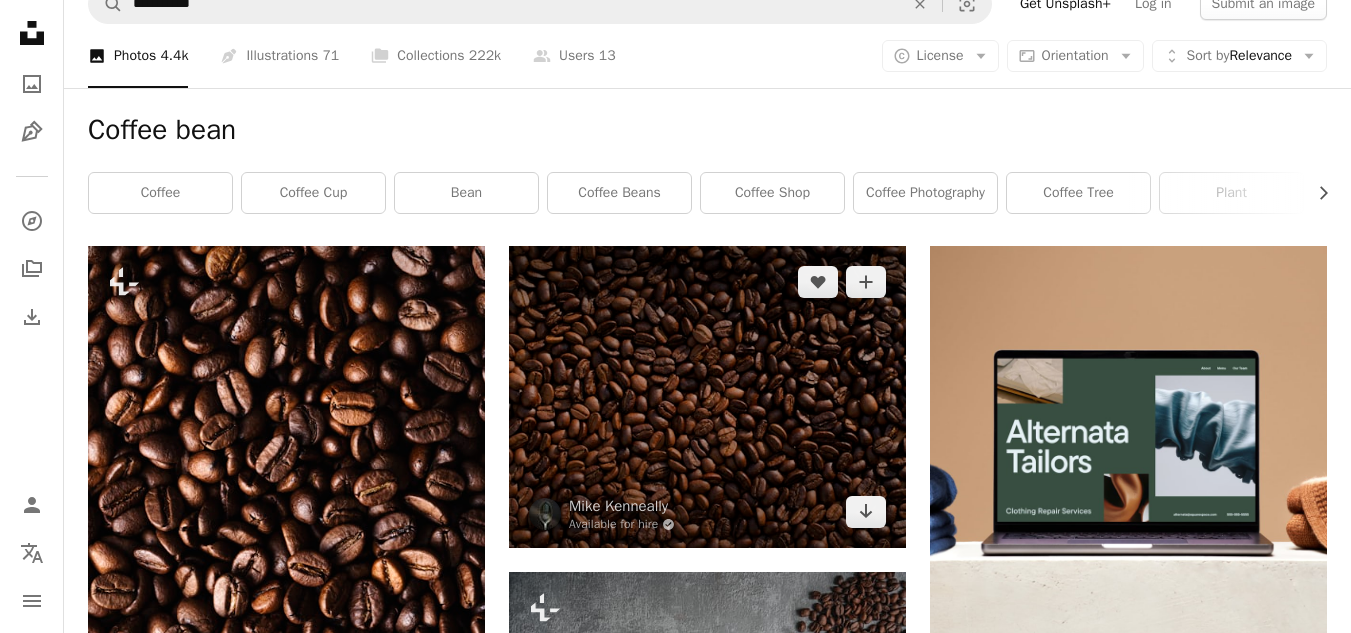 scroll, scrollTop: 0, scrollLeft: 0, axis: both 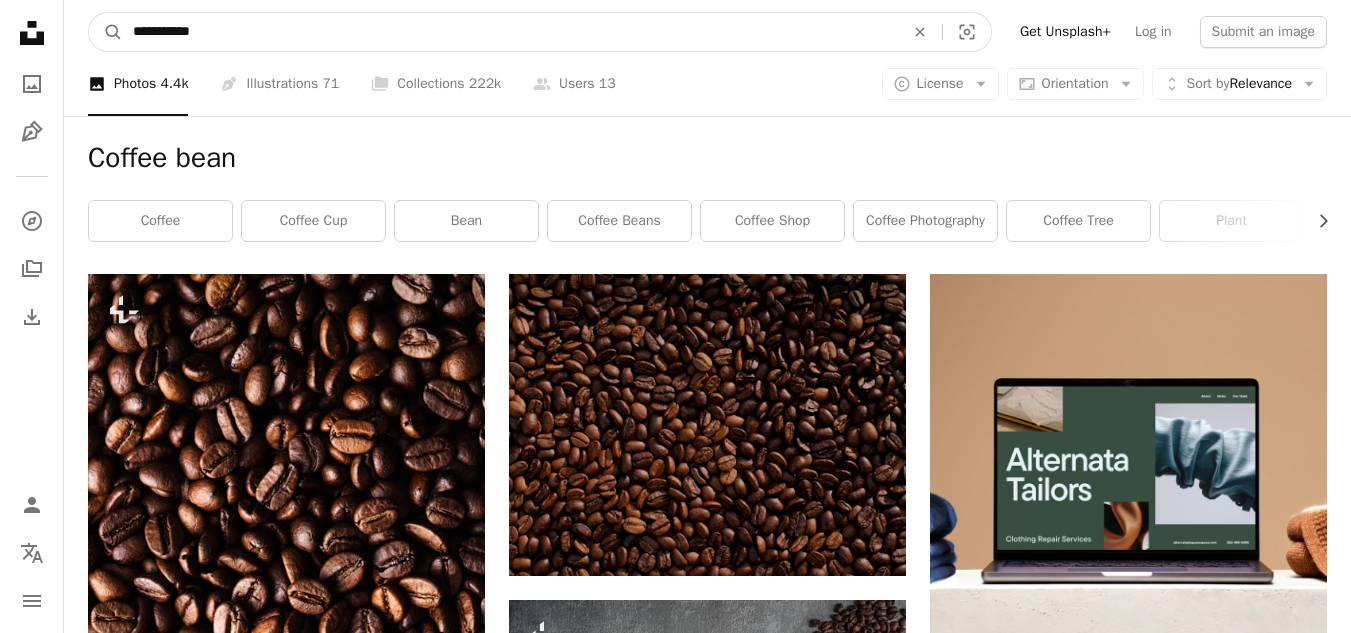 click on "**********" at bounding box center [510, 32] 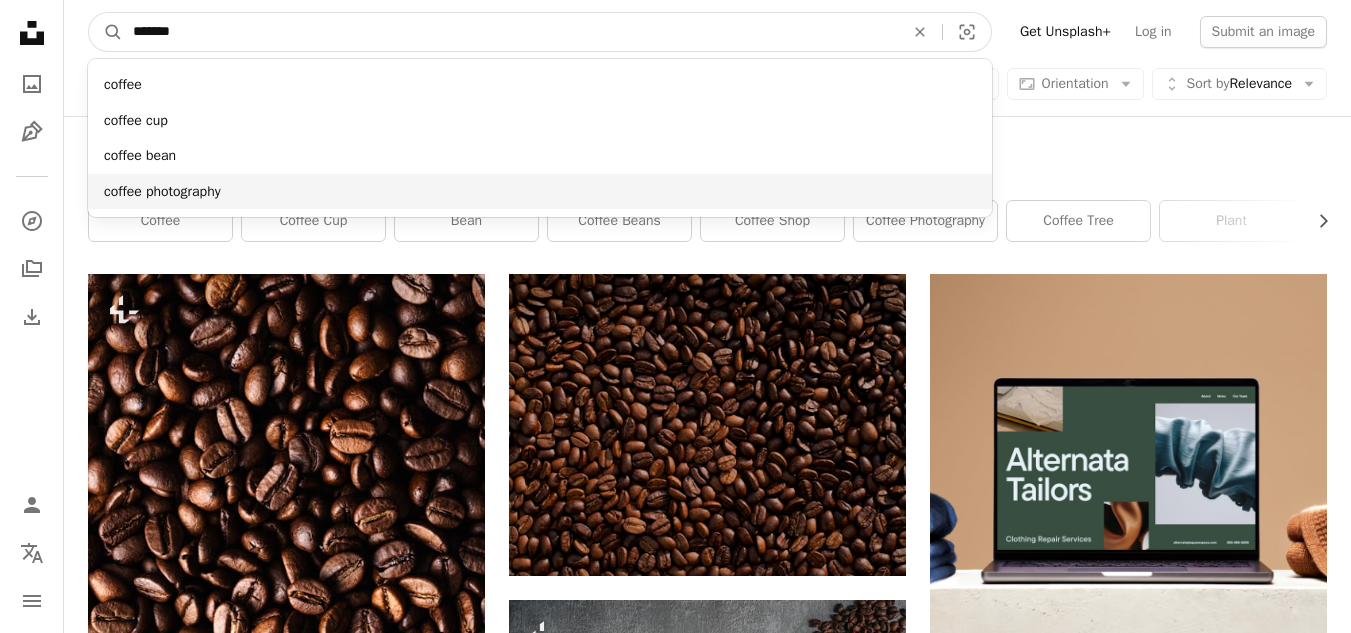 type on "******" 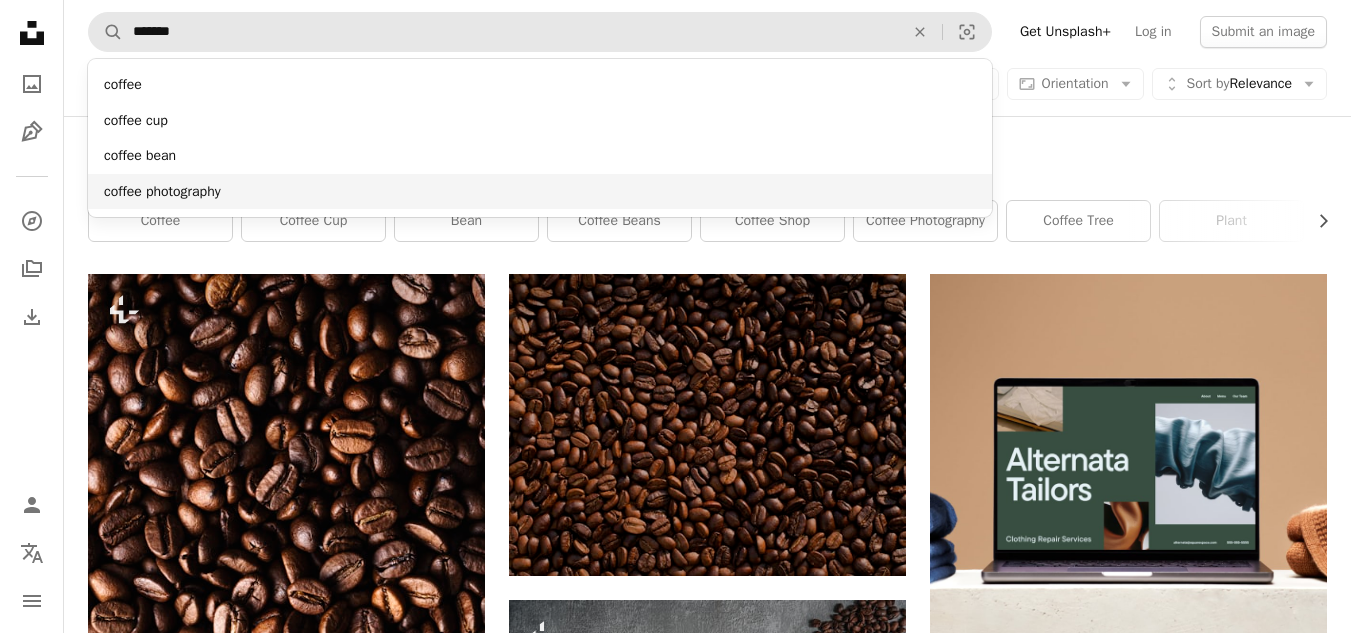 click on "coffee photography" at bounding box center (540, 192) 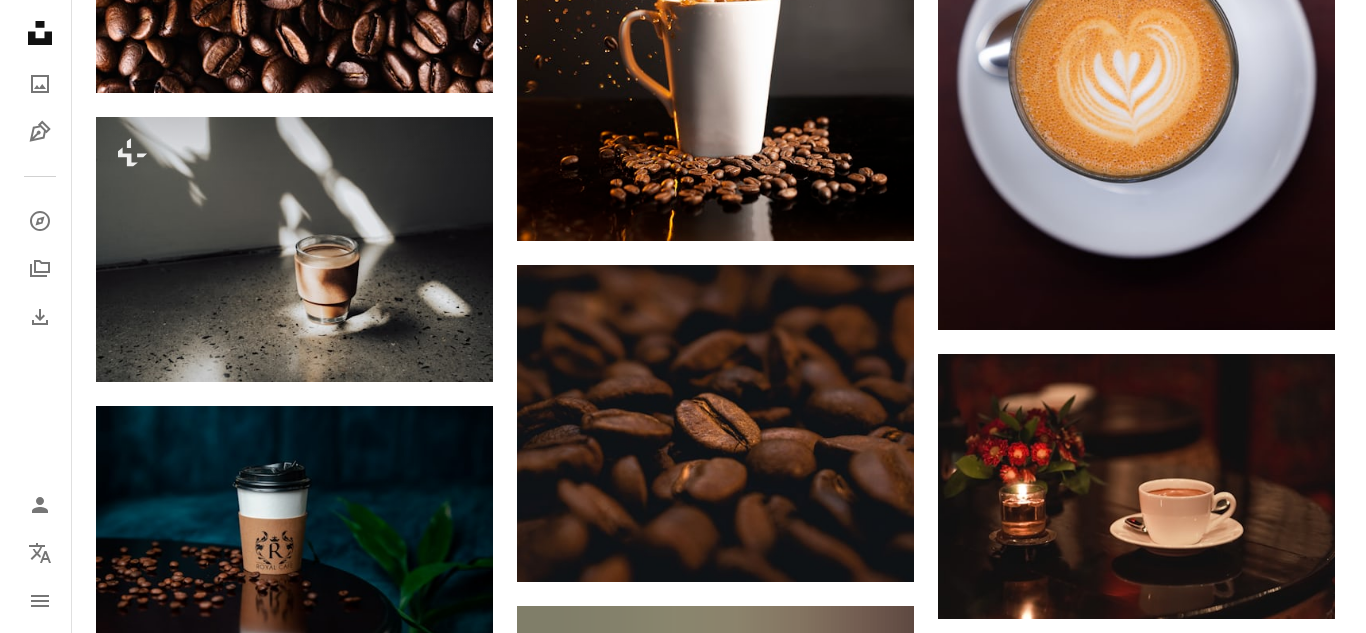 scroll, scrollTop: 2739, scrollLeft: 0, axis: vertical 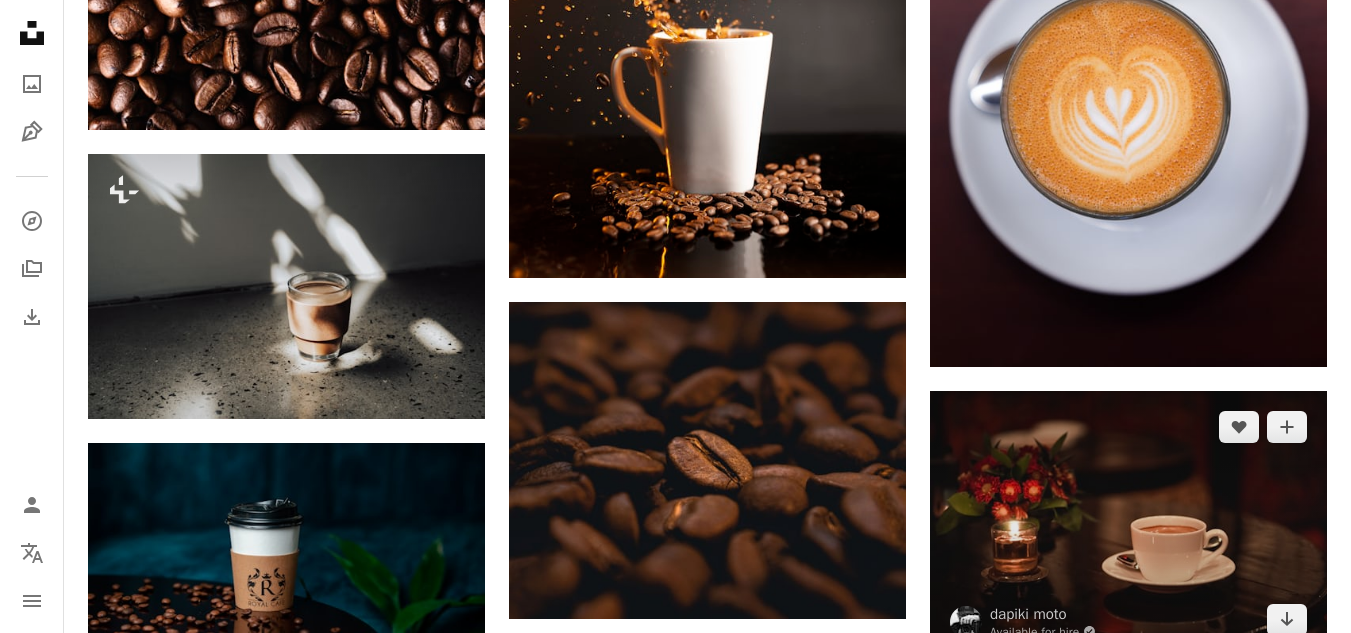 click at bounding box center (1128, 523) 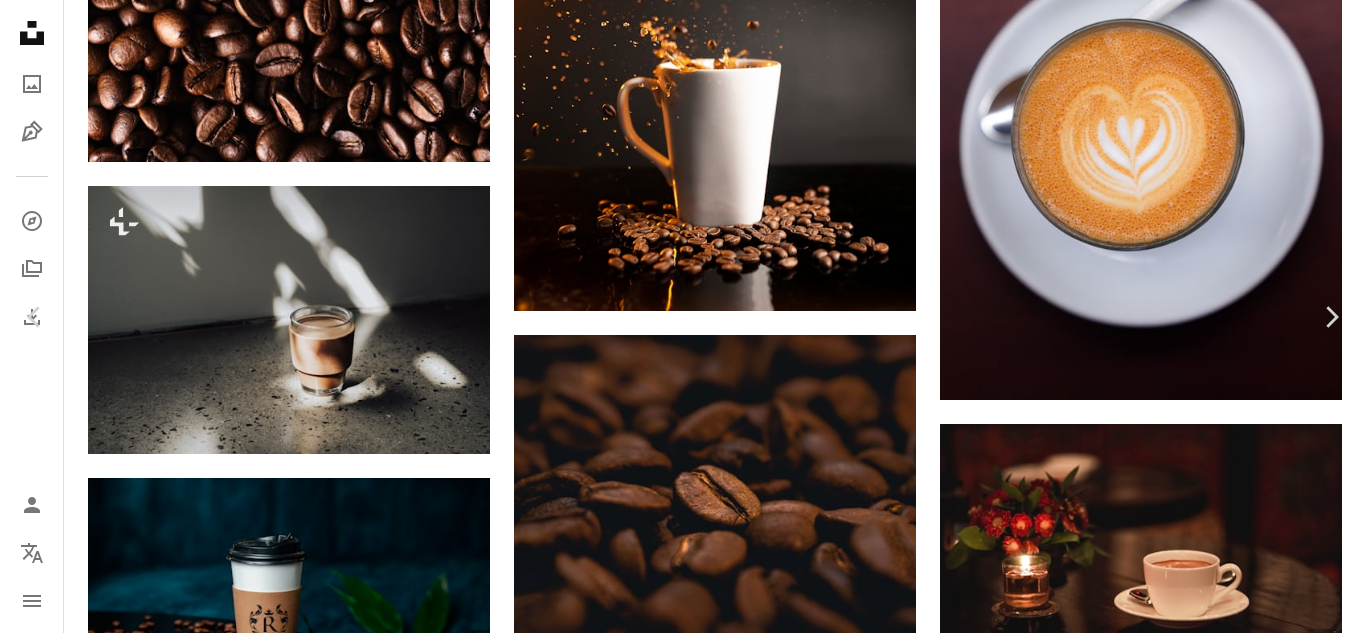 scroll, scrollTop: 1793, scrollLeft: 0, axis: vertical 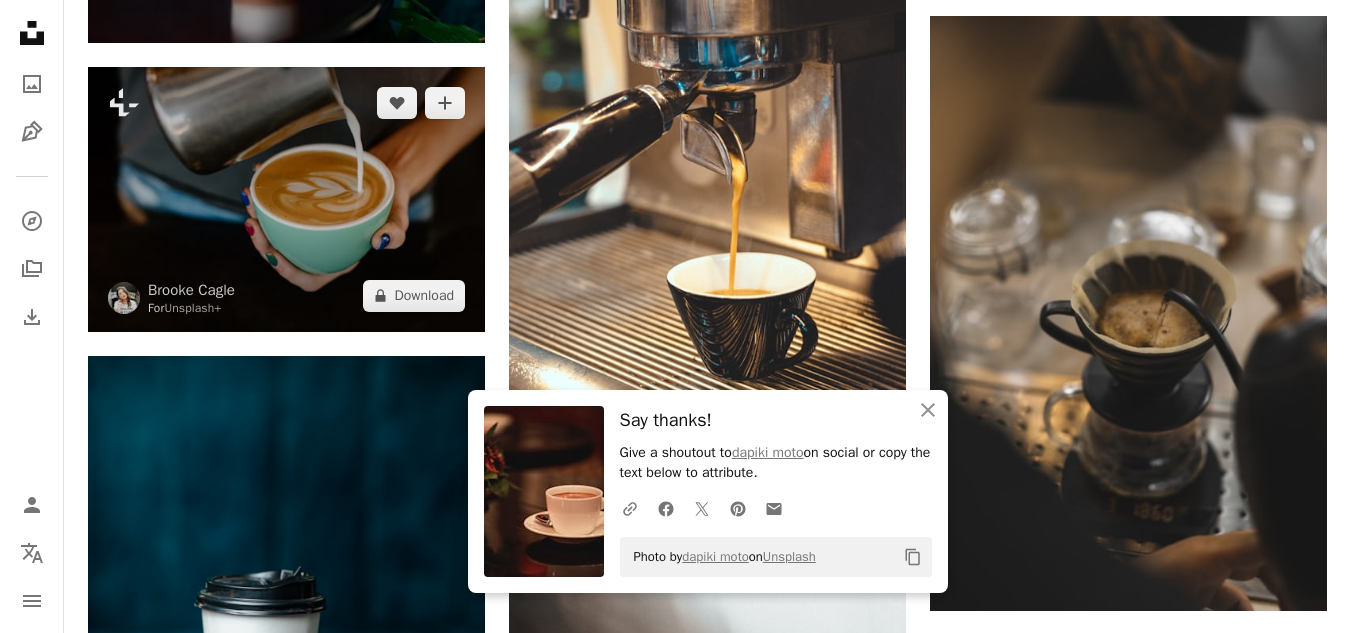 click at bounding box center (286, 199) 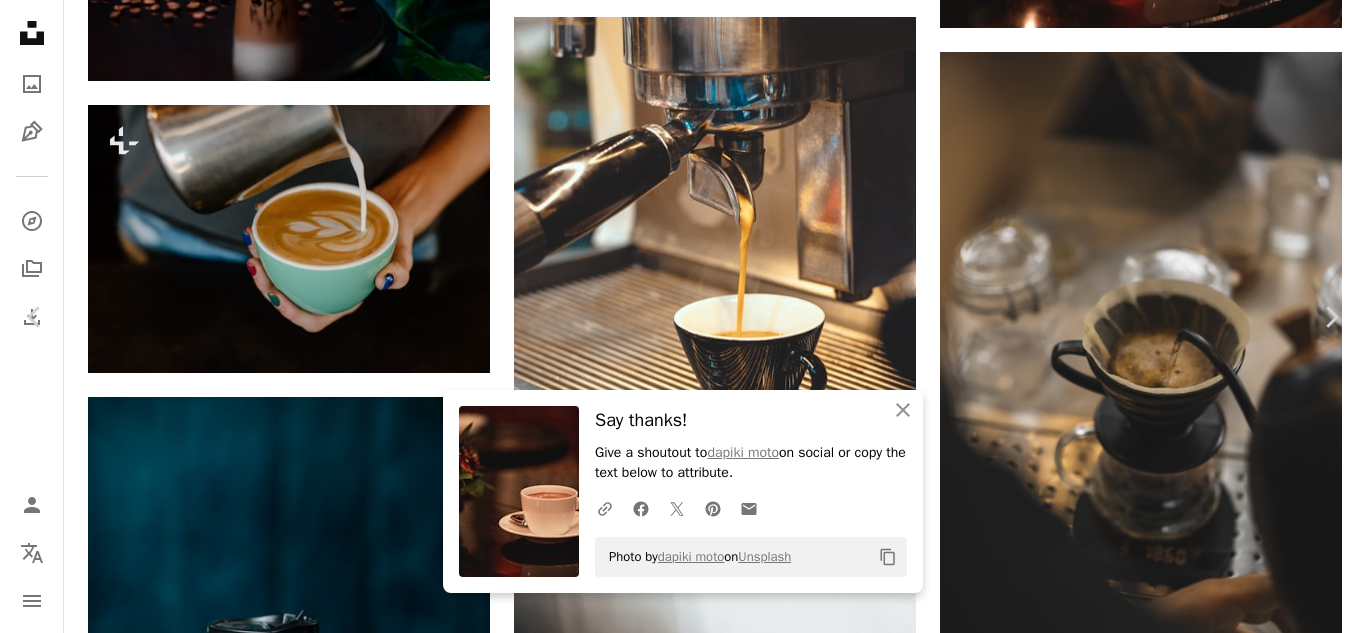 drag, startPoint x: 665, startPoint y: 208, endPoint x: 1144, endPoint y: 42, distance: 506.94873 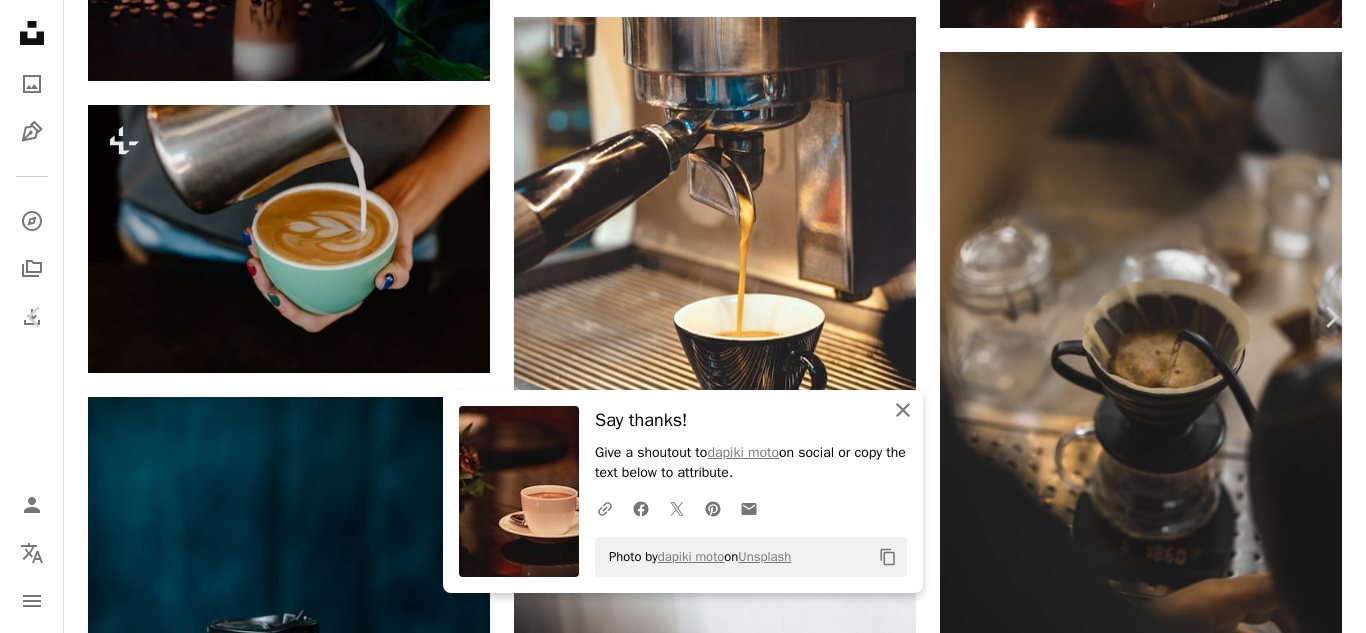 click on "An X shape" 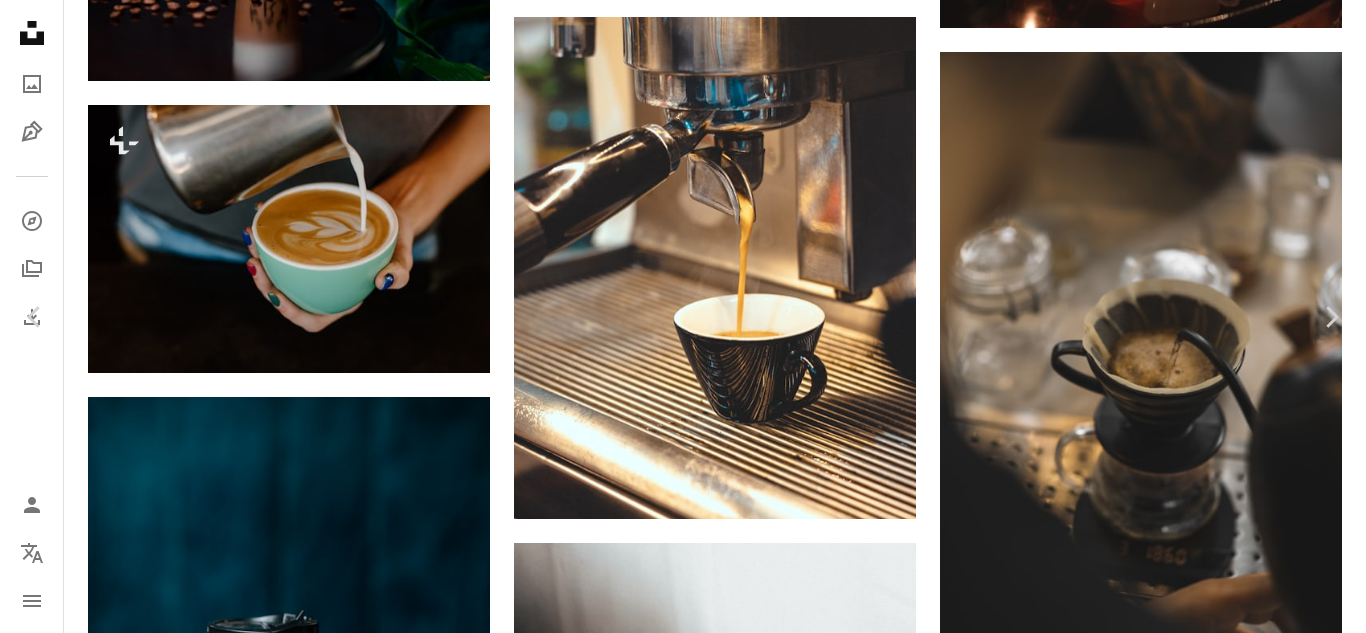 click on "An X shape Premium, ready to use images. Get unlimited access. A plus sign Members-only content added monthly A plus sign Unlimited royalty-free downloads A plus sign Illustrations  New A plus sign Enhanced legal protections yearly 66%  off monthly $12   $4 USD per month * Get  Unsplash+ * When paid annually, billed upfront  $48 Taxes where applicable. Renews automatically. Cancel anytime." at bounding box center [683, 5279] 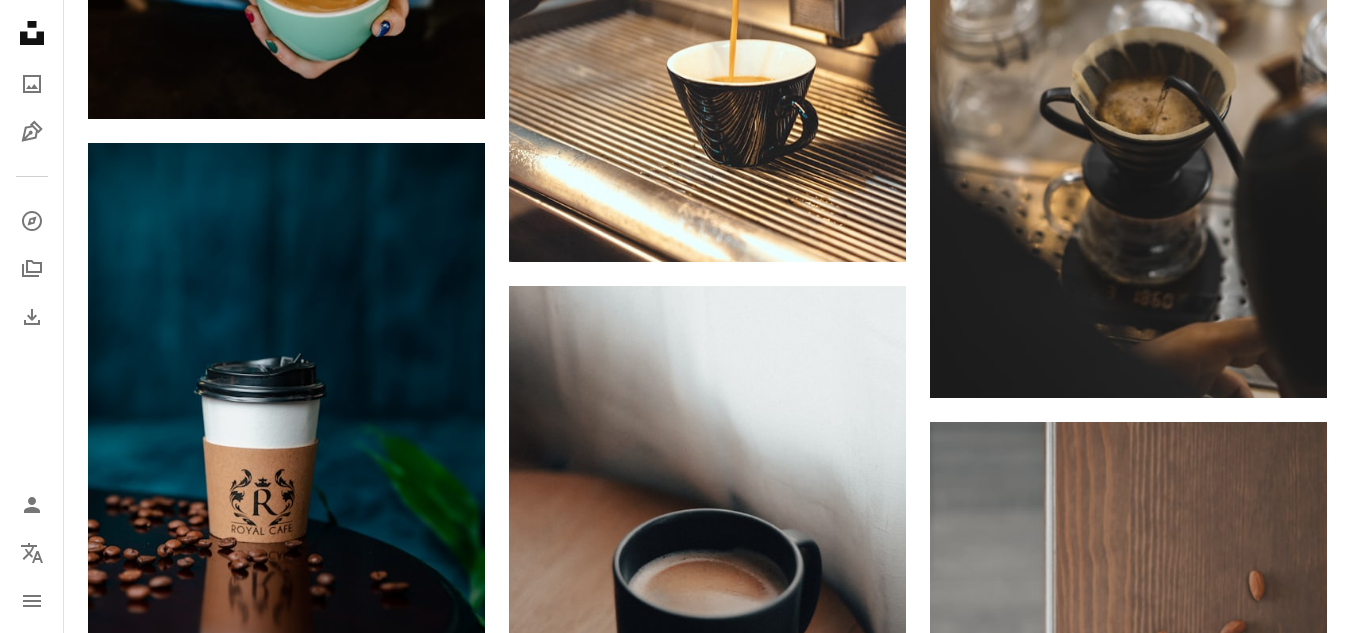 scroll, scrollTop: 3619, scrollLeft: 0, axis: vertical 